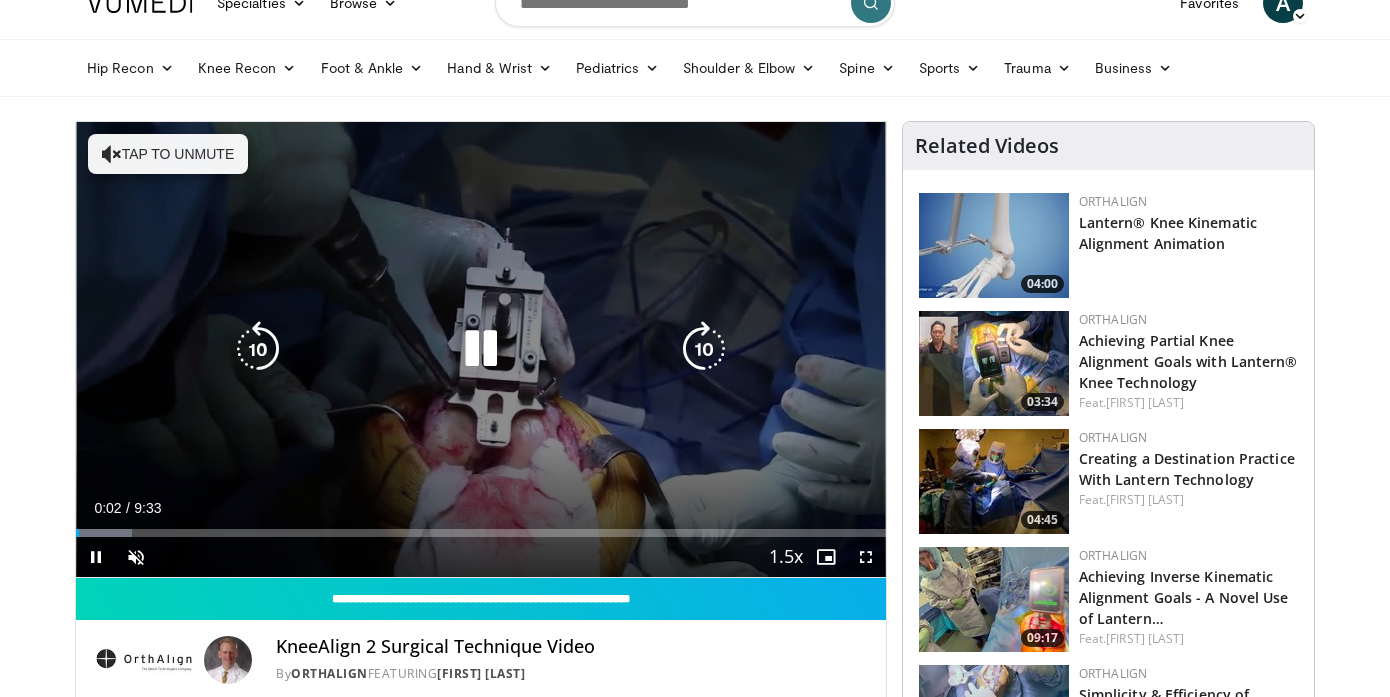 scroll, scrollTop: 30, scrollLeft: 0, axis: vertical 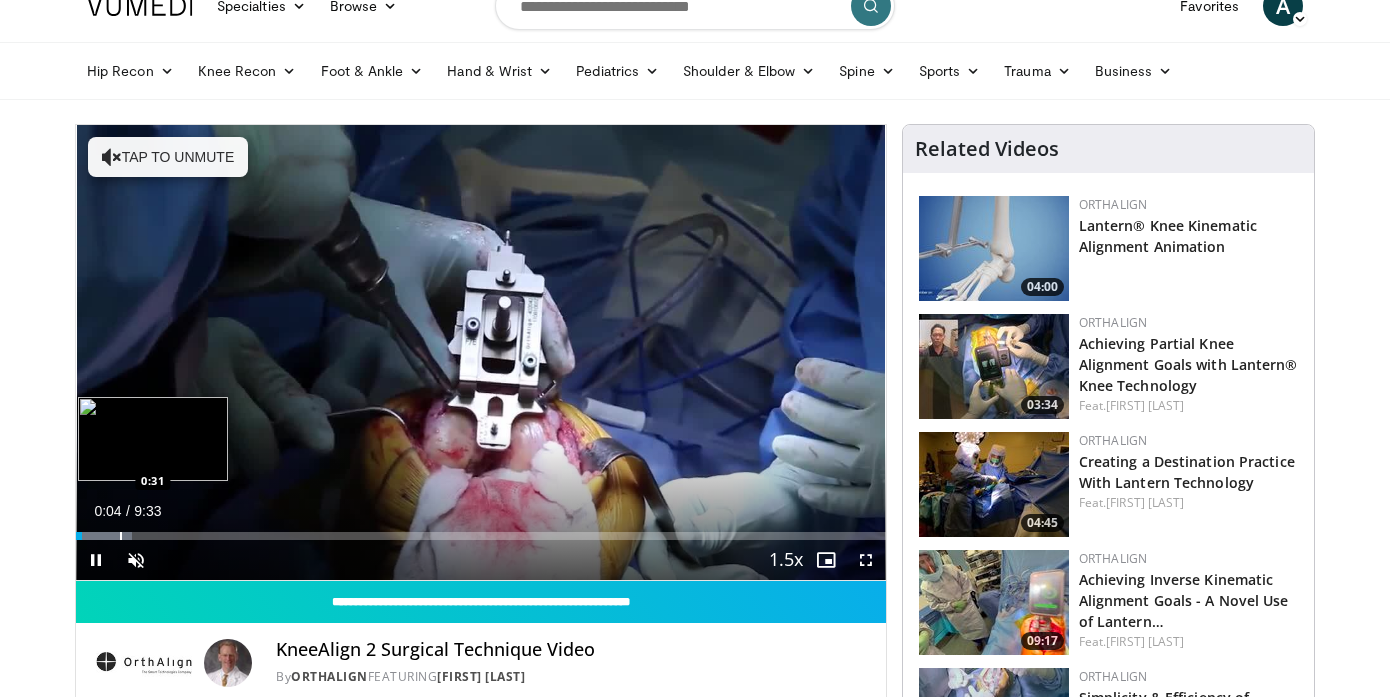 click at bounding box center [121, 536] 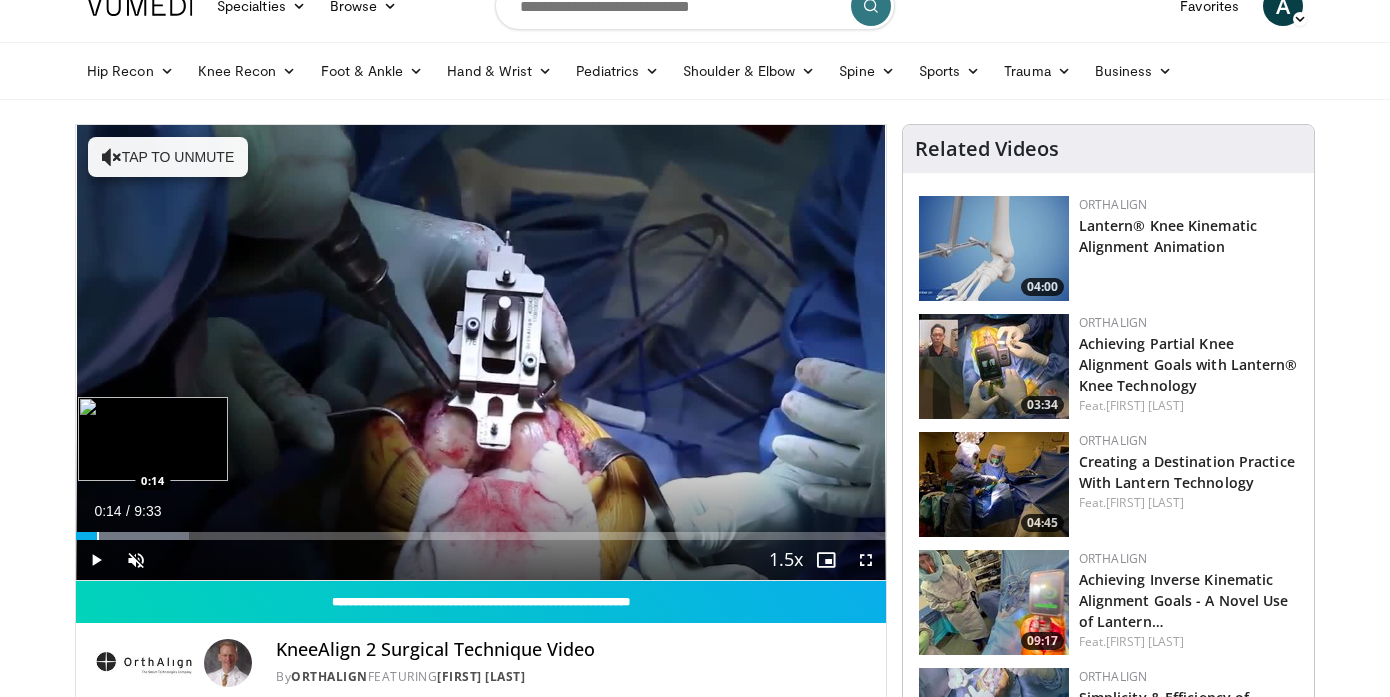 click at bounding box center [98, 536] 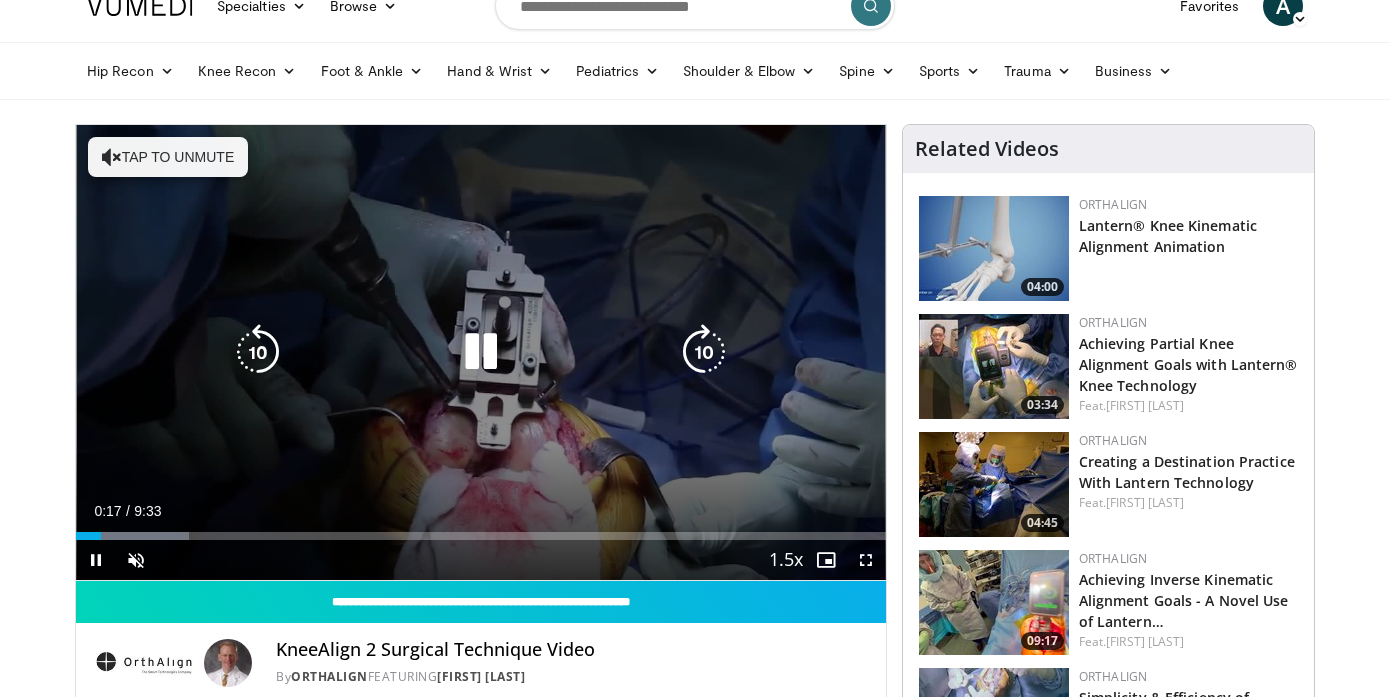 click on "Tap to unmute" at bounding box center (168, 157) 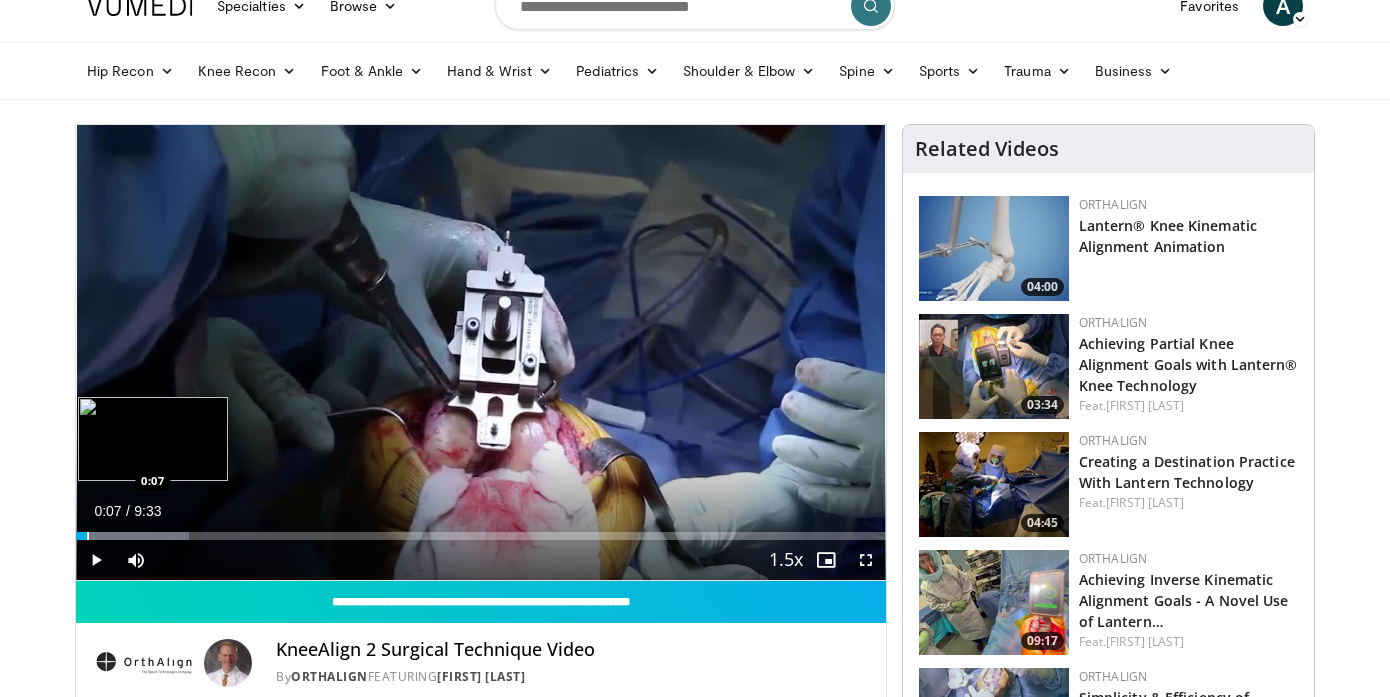 click on "Loaded :  13.96% 0:19 0:07" at bounding box center [481, 530] 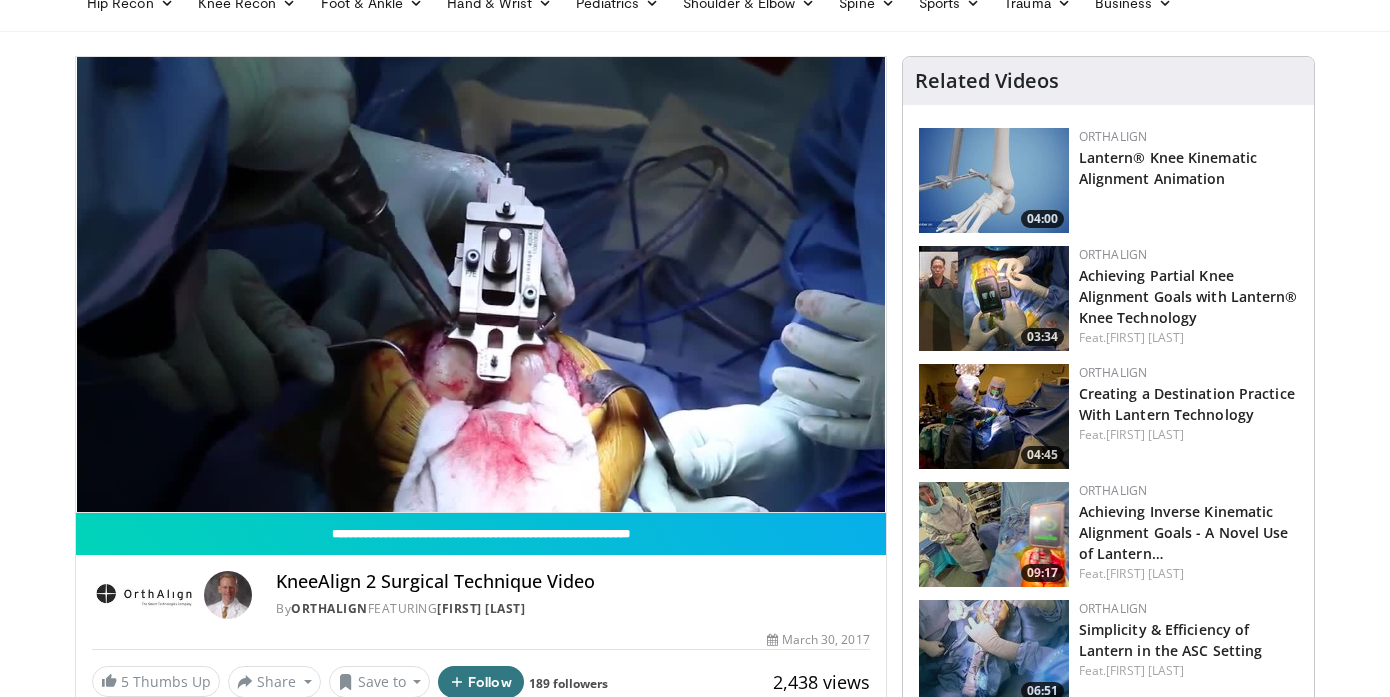 scroll, scrollTop: 104, scrollLeft: 0, axis: vertical 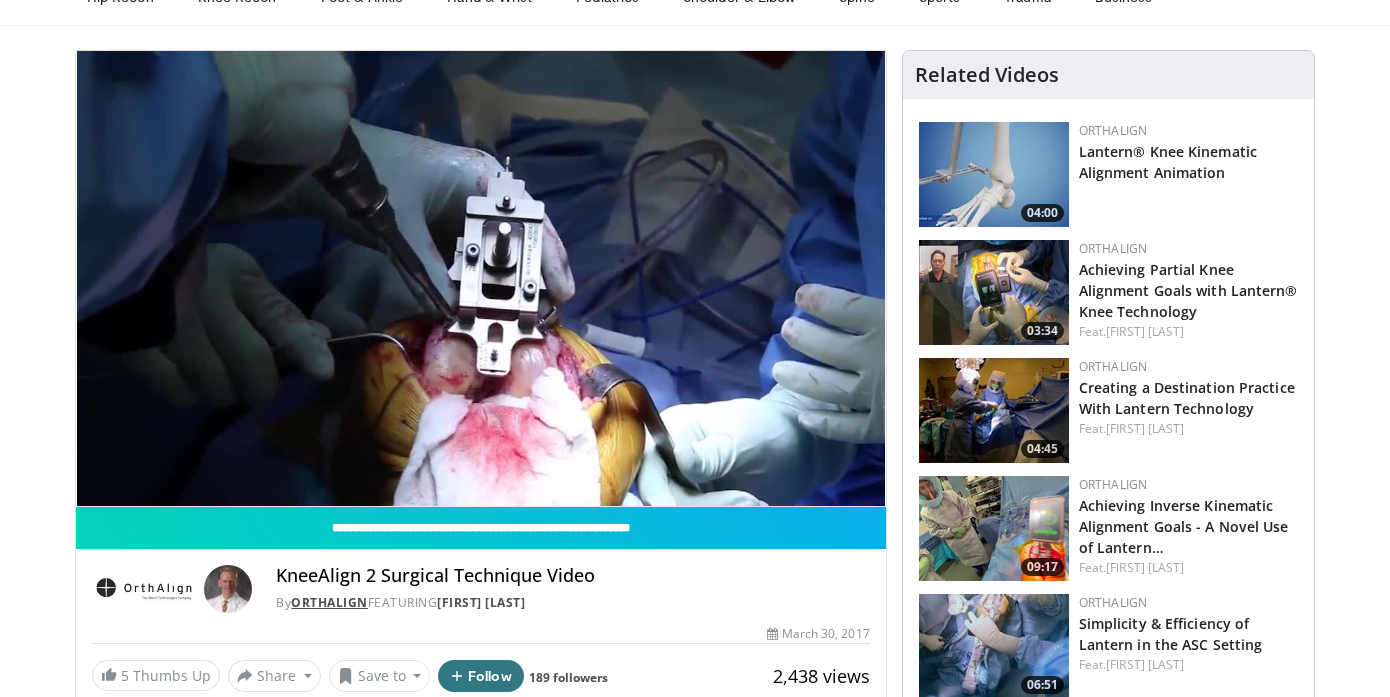 click on "OrthAlign" at bounding box center [329, 602] 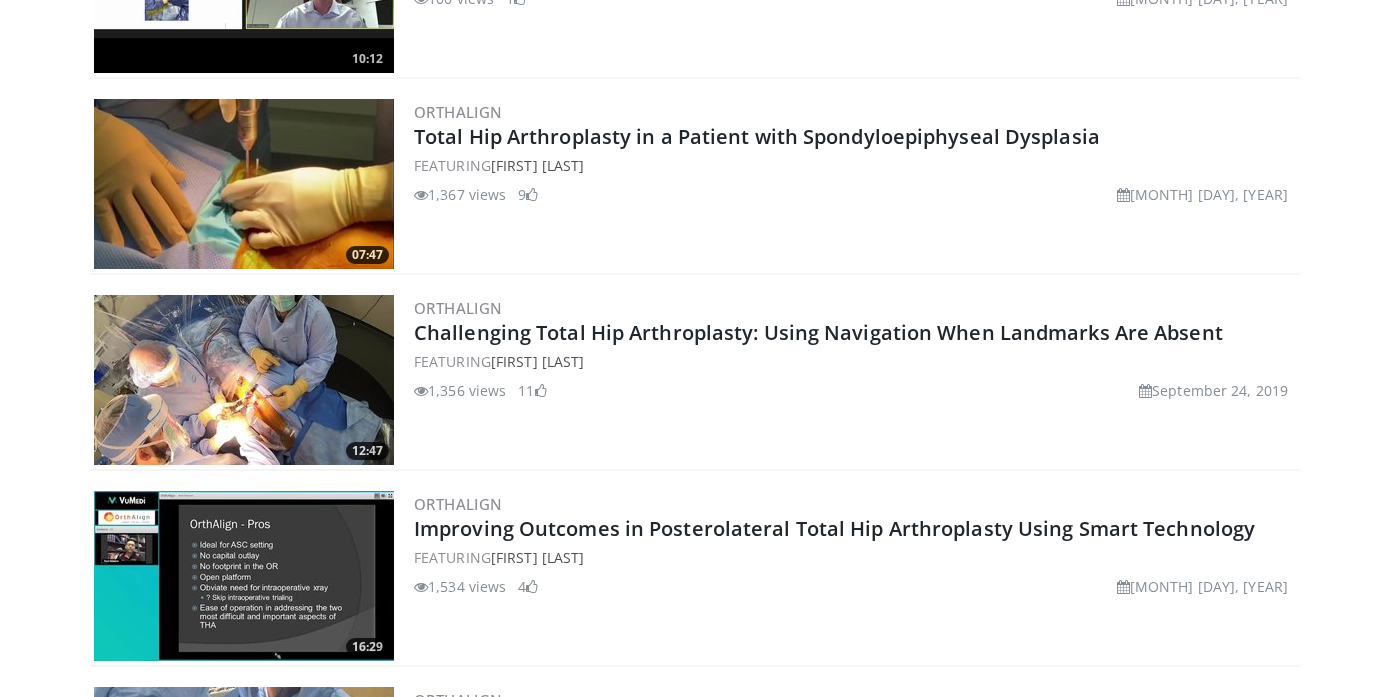 scroll, scrollTop: 2819, scrollLeft: 0, axis: vertical 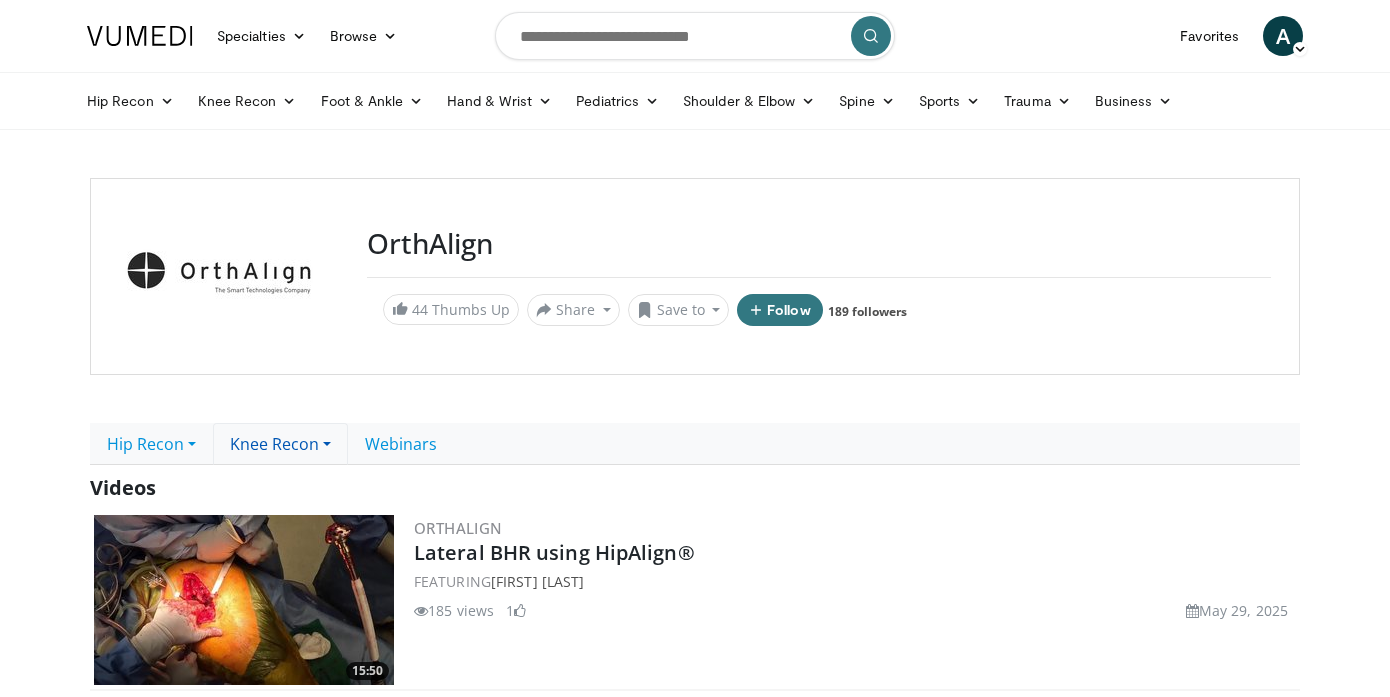 click on "Knee Recon" at bounding box center (280, 444) 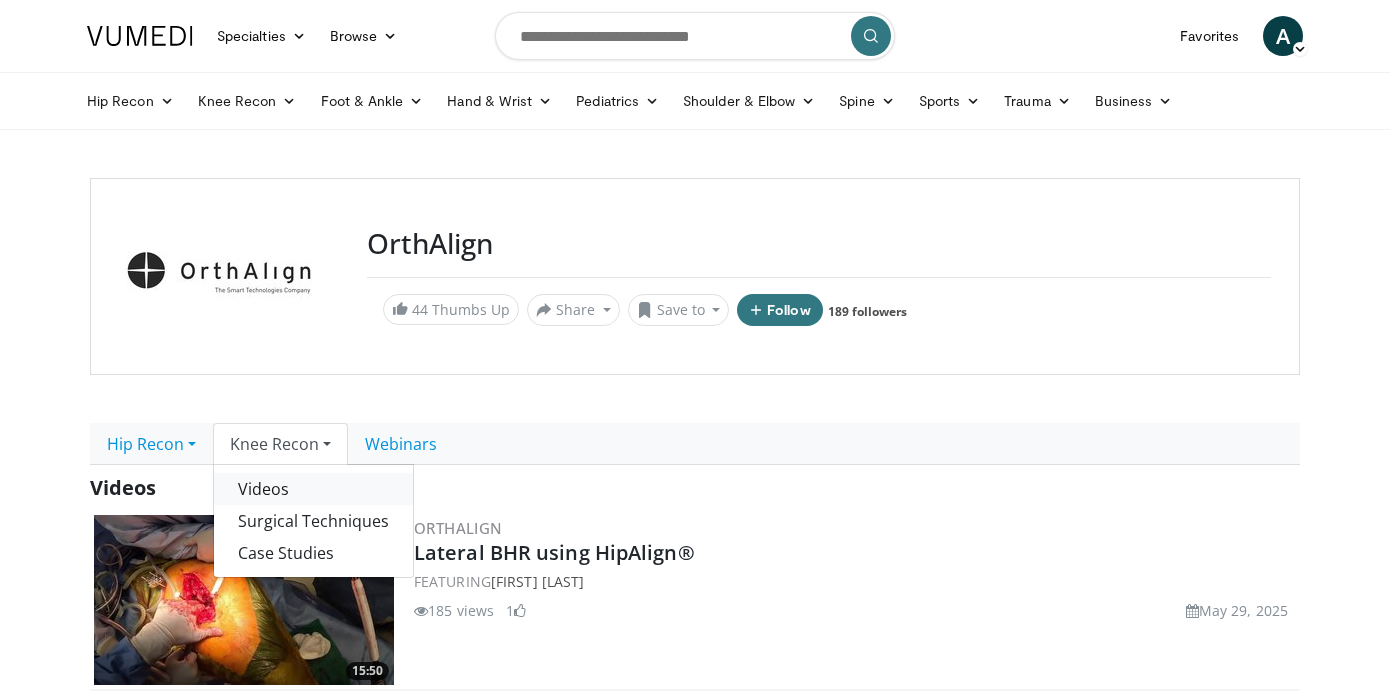 click on "Videos" at bounding box center (313, 489) 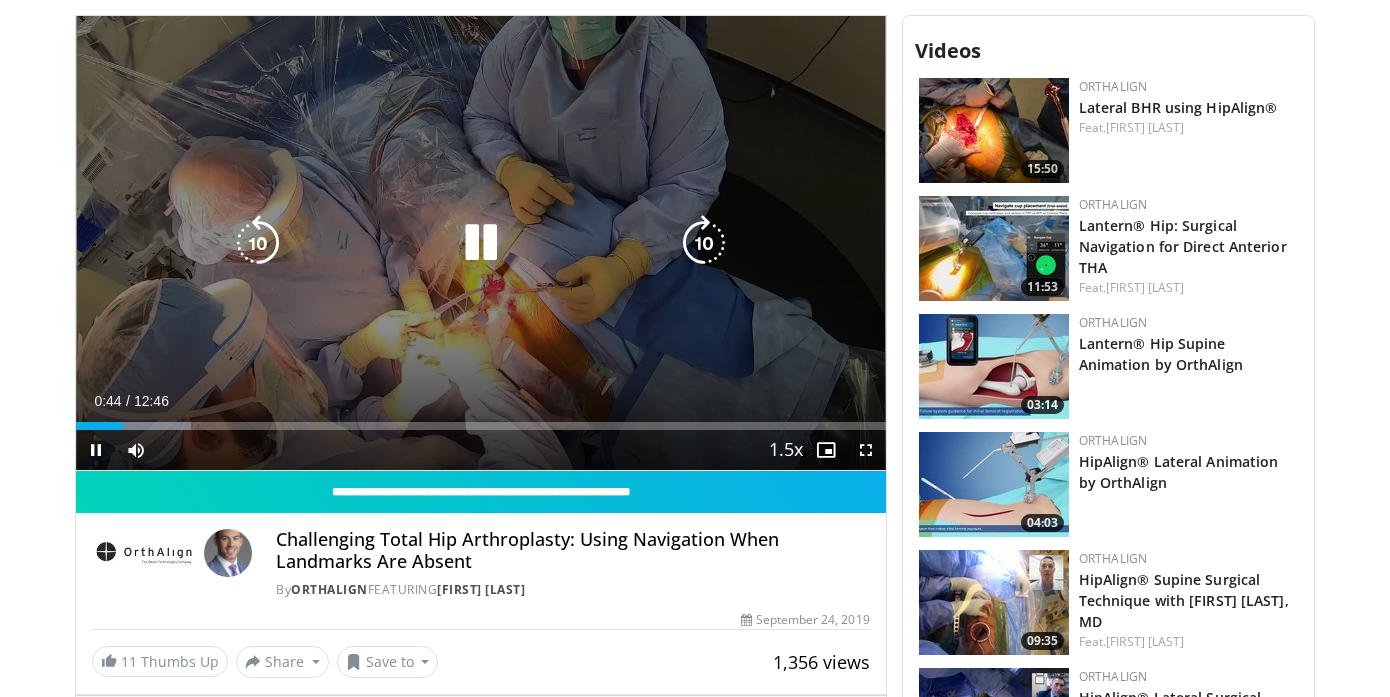 scroll, scrollTop: 478, scrollLeft: 0, axis: vertical 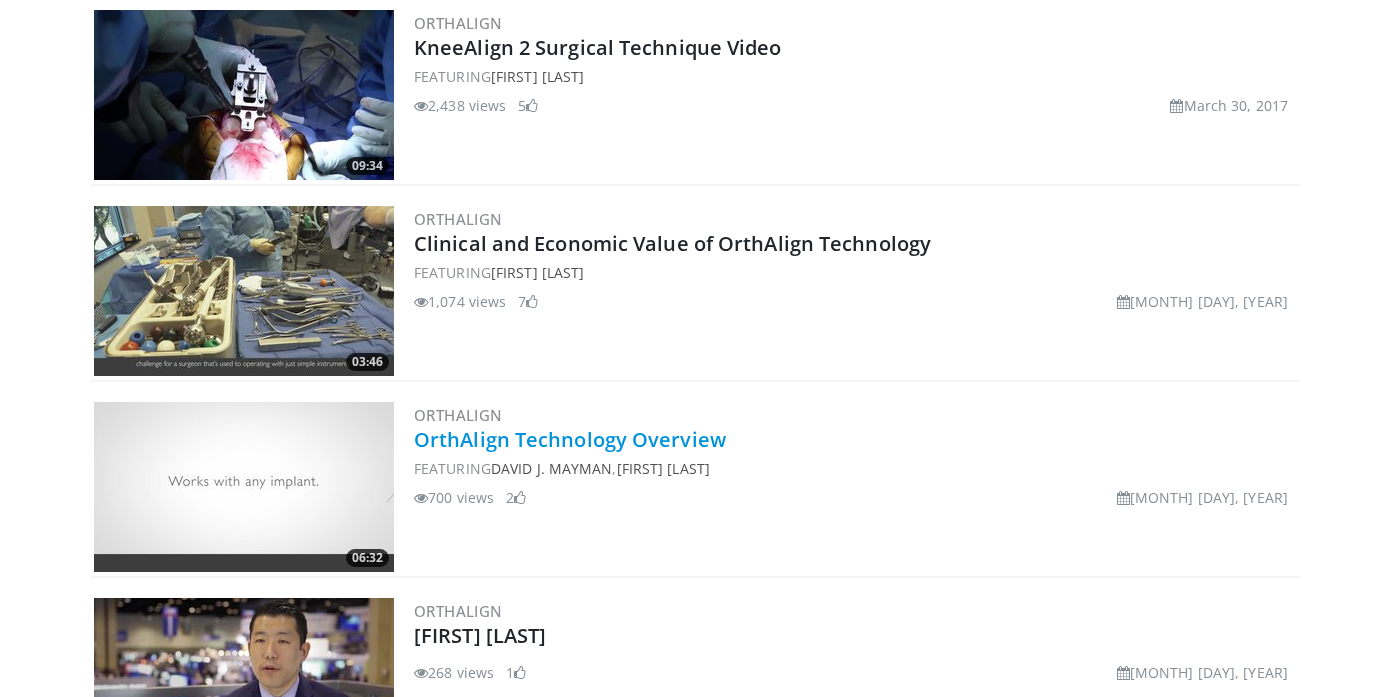 click on "OrthAlign Technology Overview" at bounding box center [570, 439] 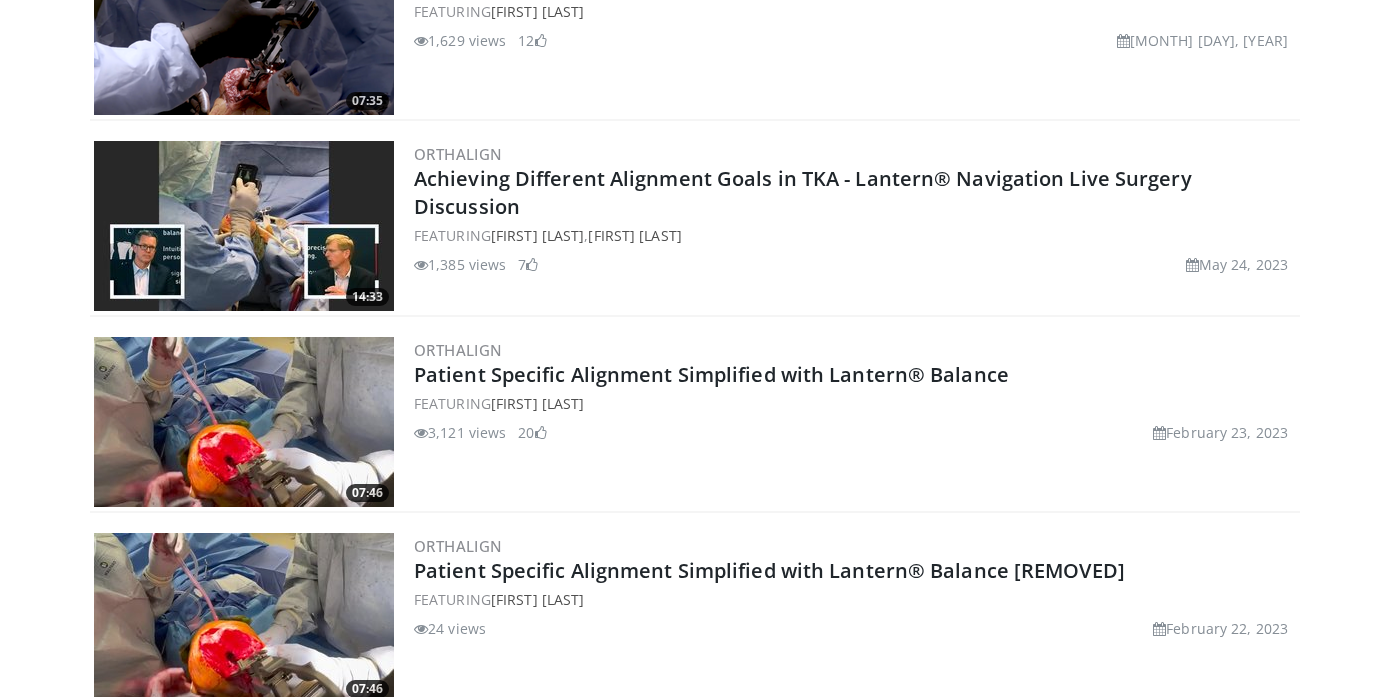 scroll, scrollTop: 1805, scrollLeft: 0, axis: vertical 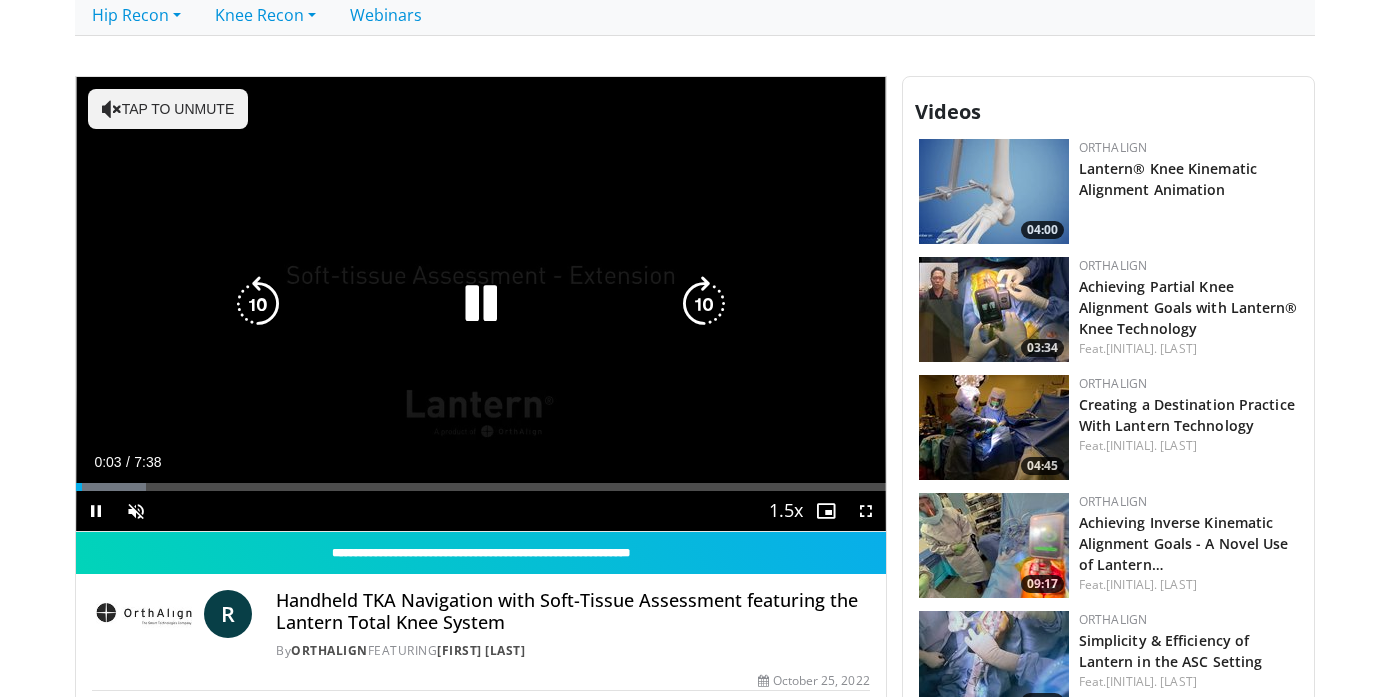 click on "Tap to unmute" at bounding box center (168, 109) 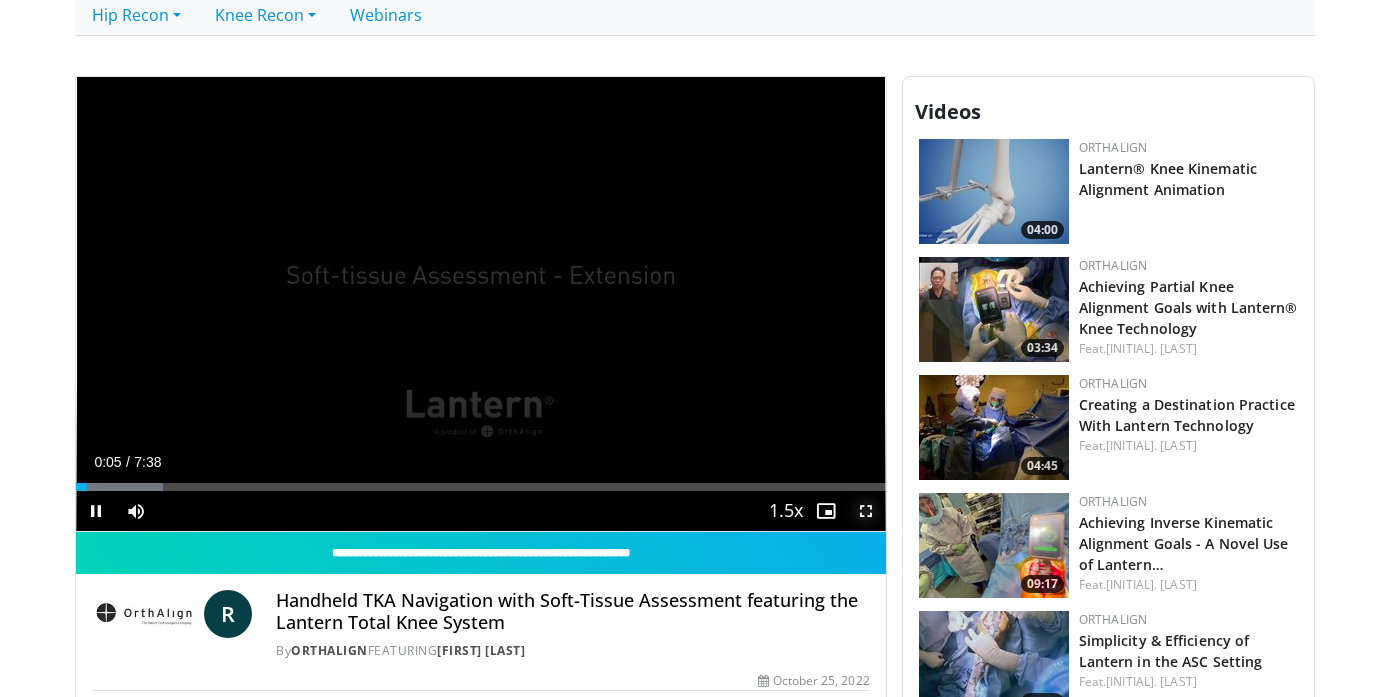 click at bounding box center [866, 511] 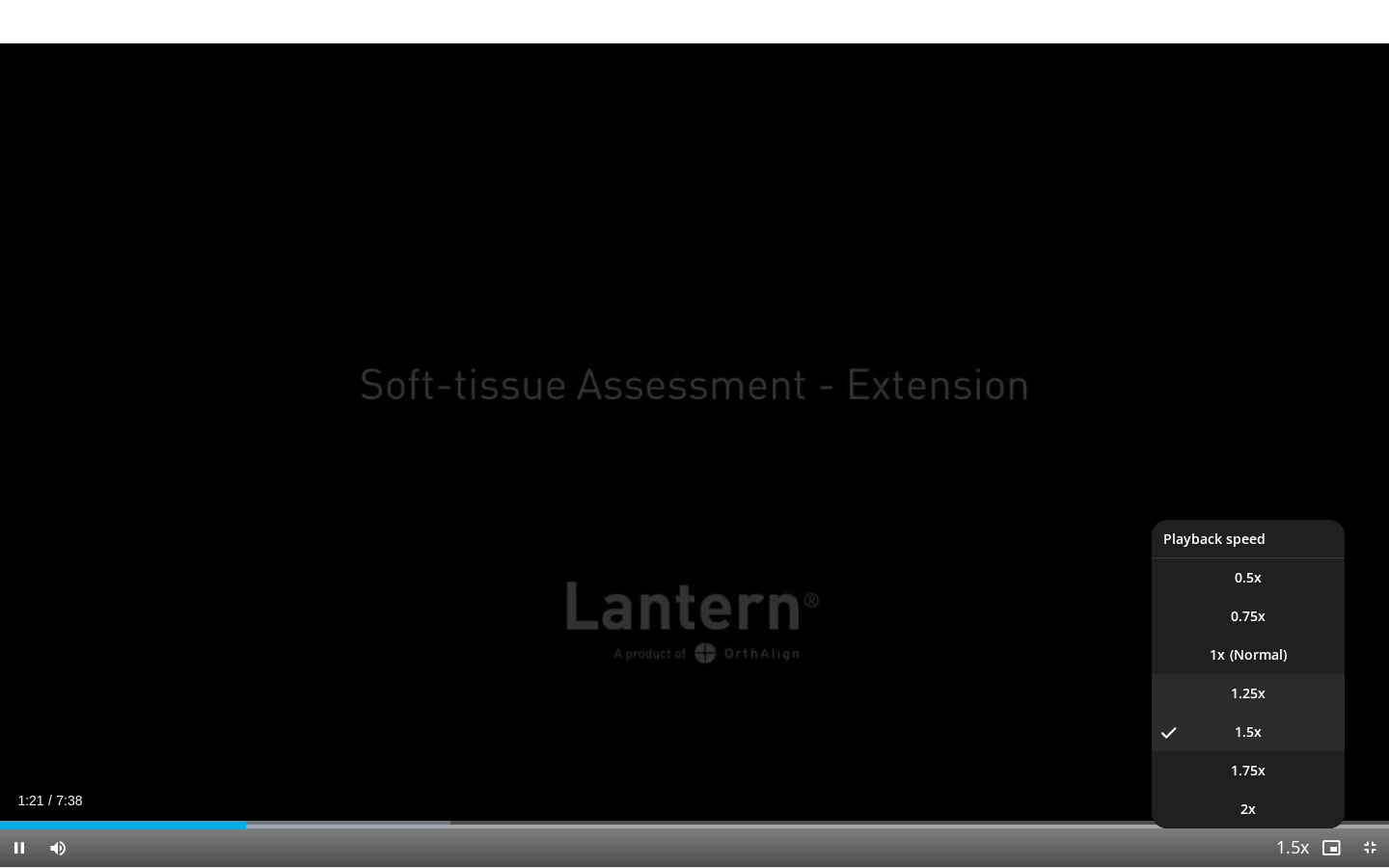 click on "1.25x" at bounding box center (1248, 693) 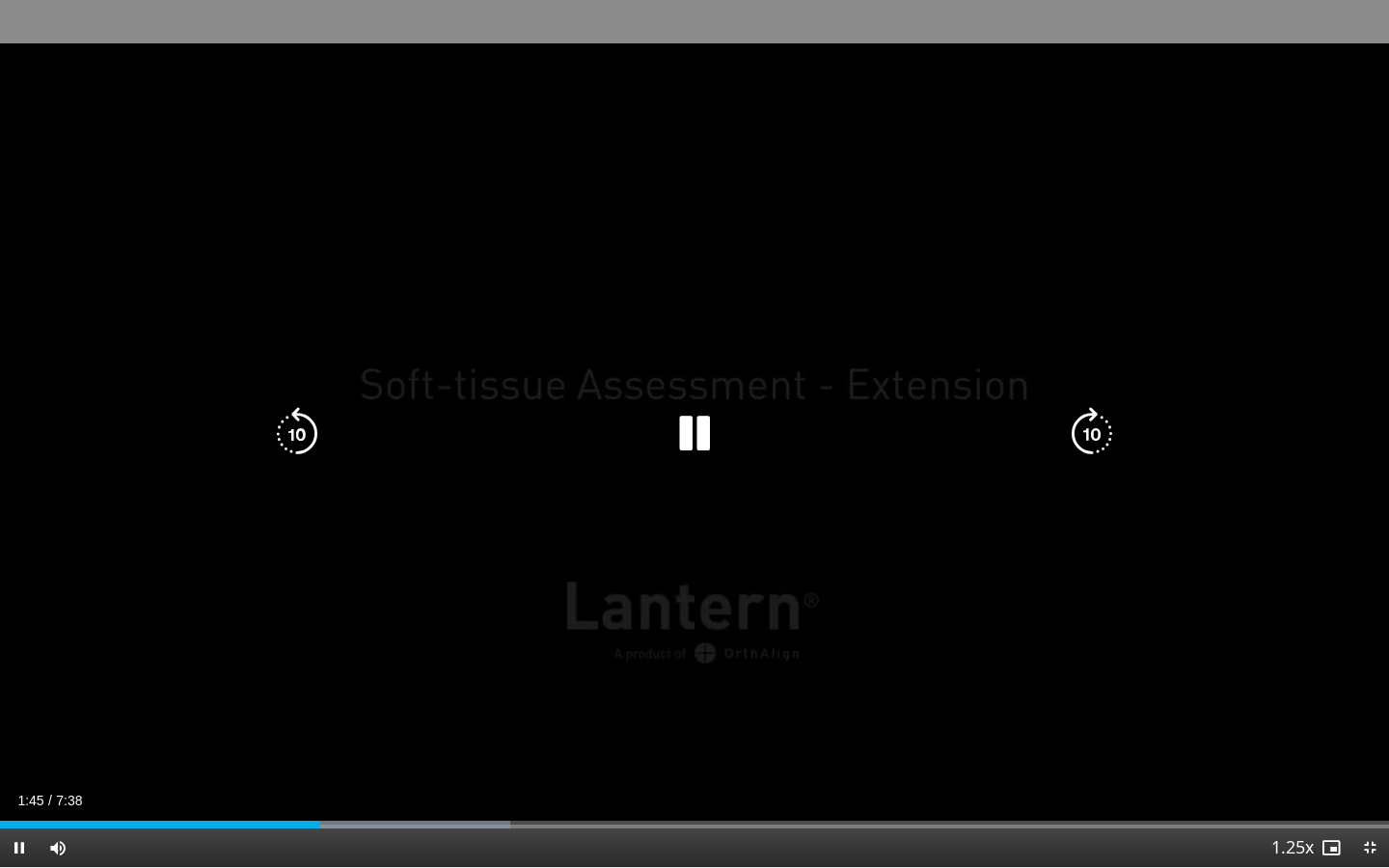 click at bounding box center [694, 434] 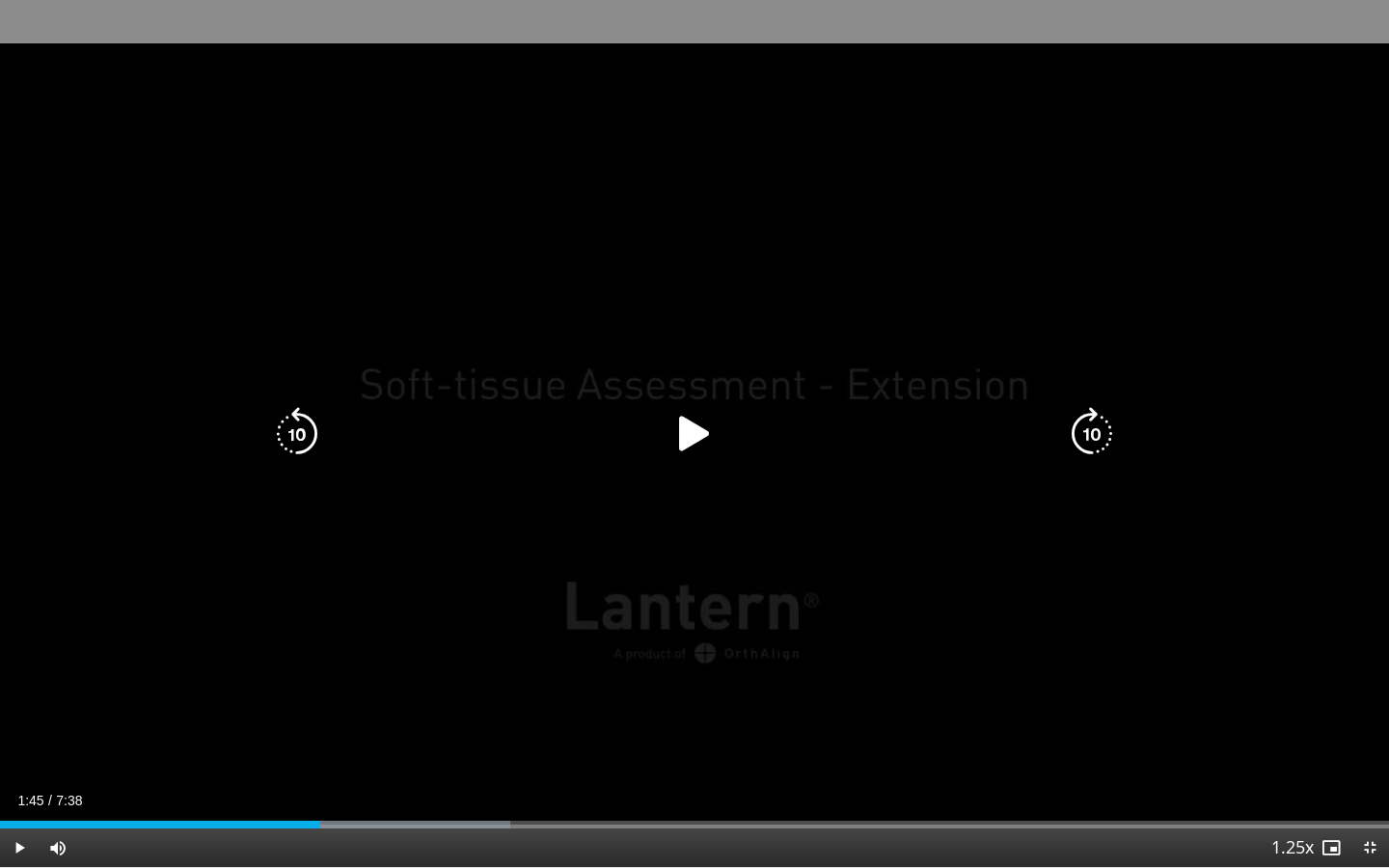 click at bounding box center (694, 434) 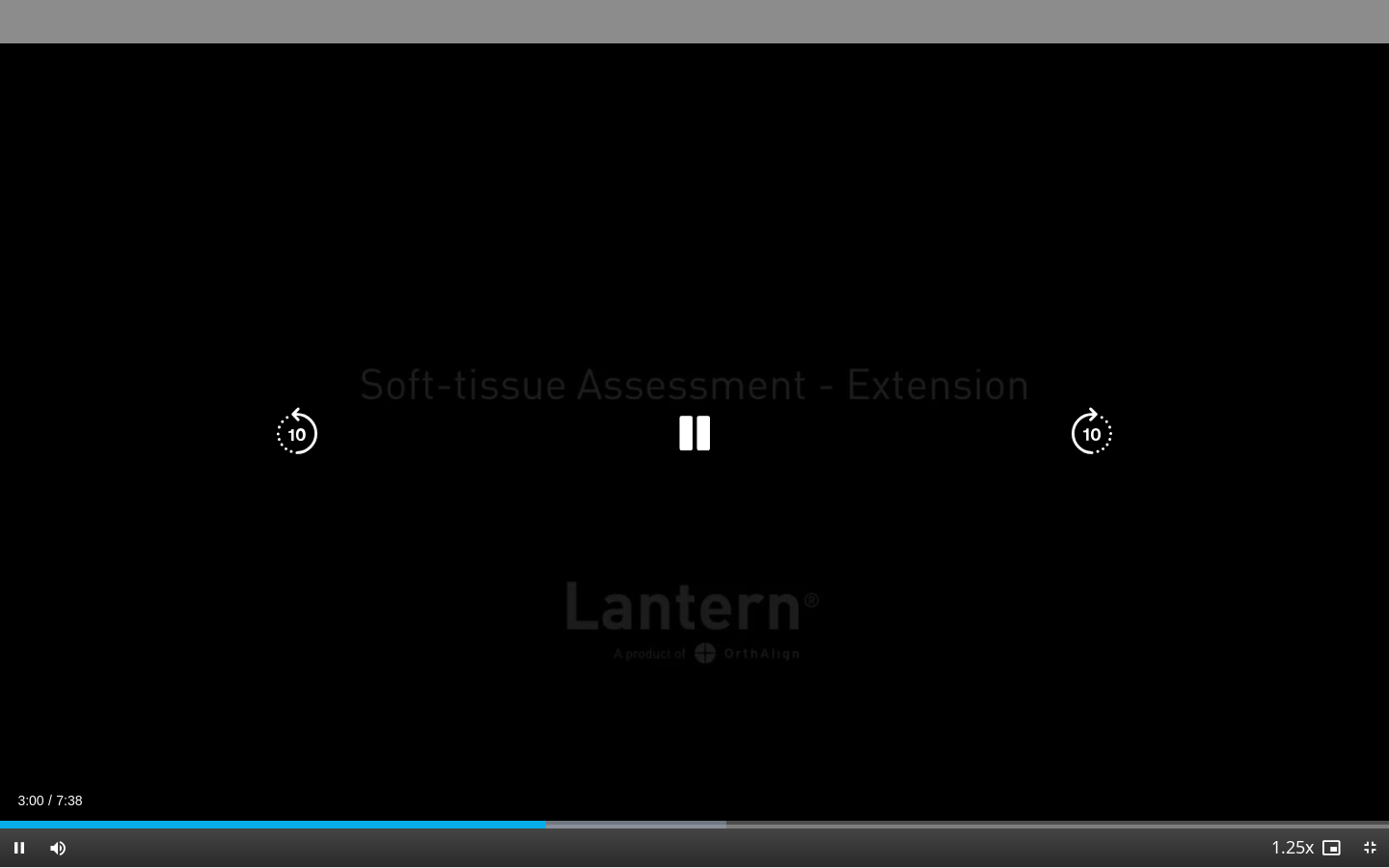 click at bounding box center [694, 434] 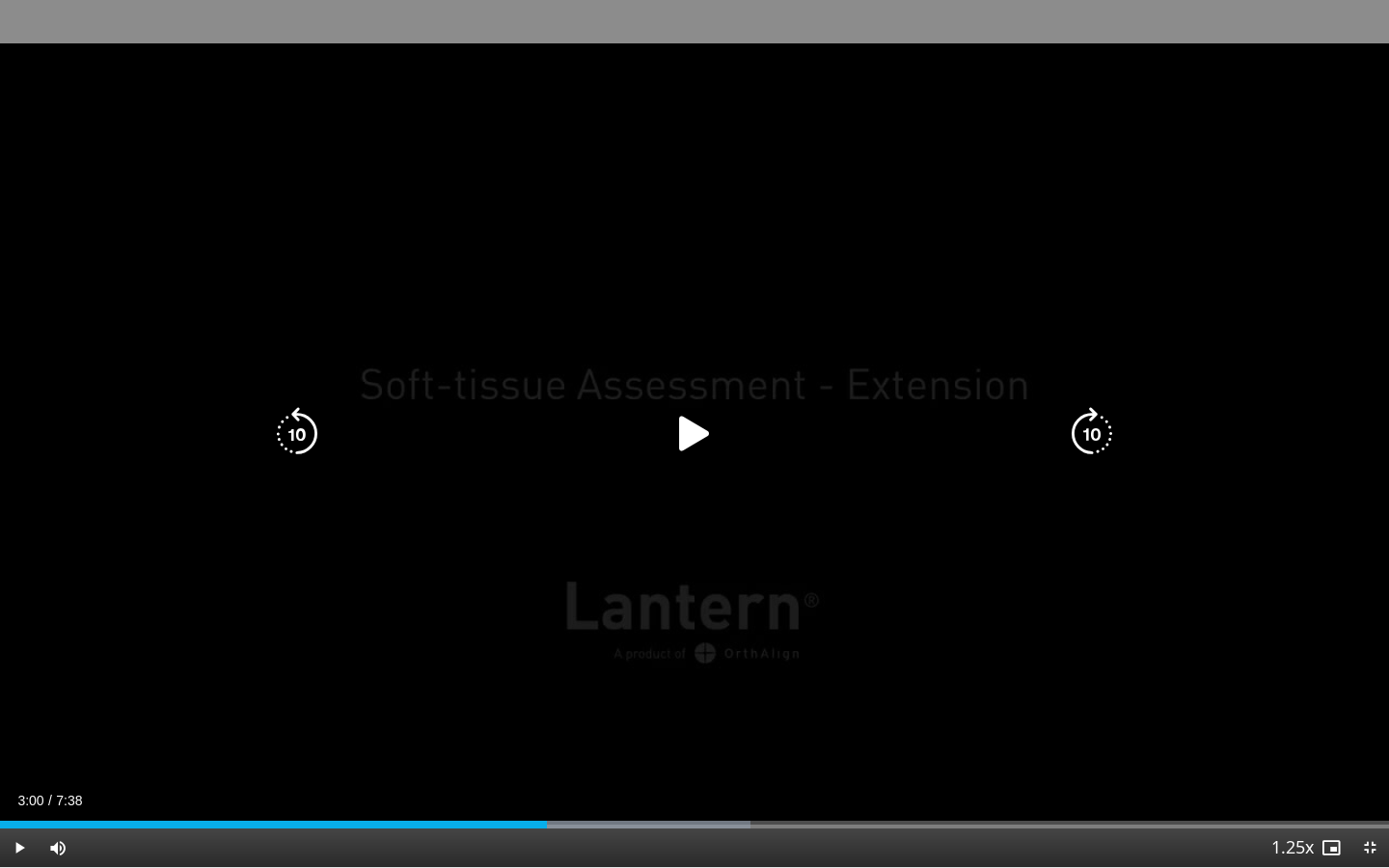 click at bounding box center (694, 434) 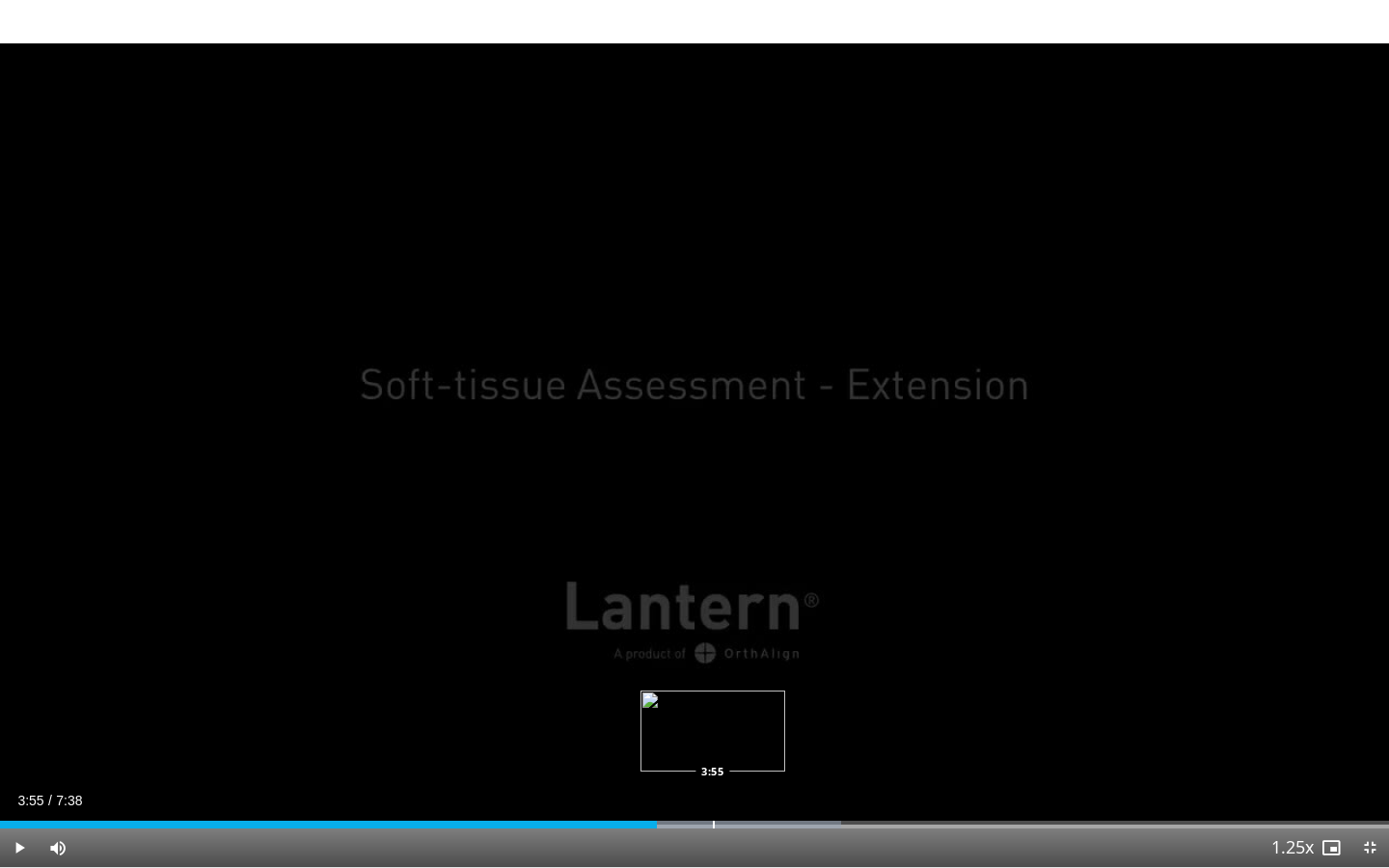 click on "Loaded :  60.53% 3:55 3:55" at bounding box center [694, 819] 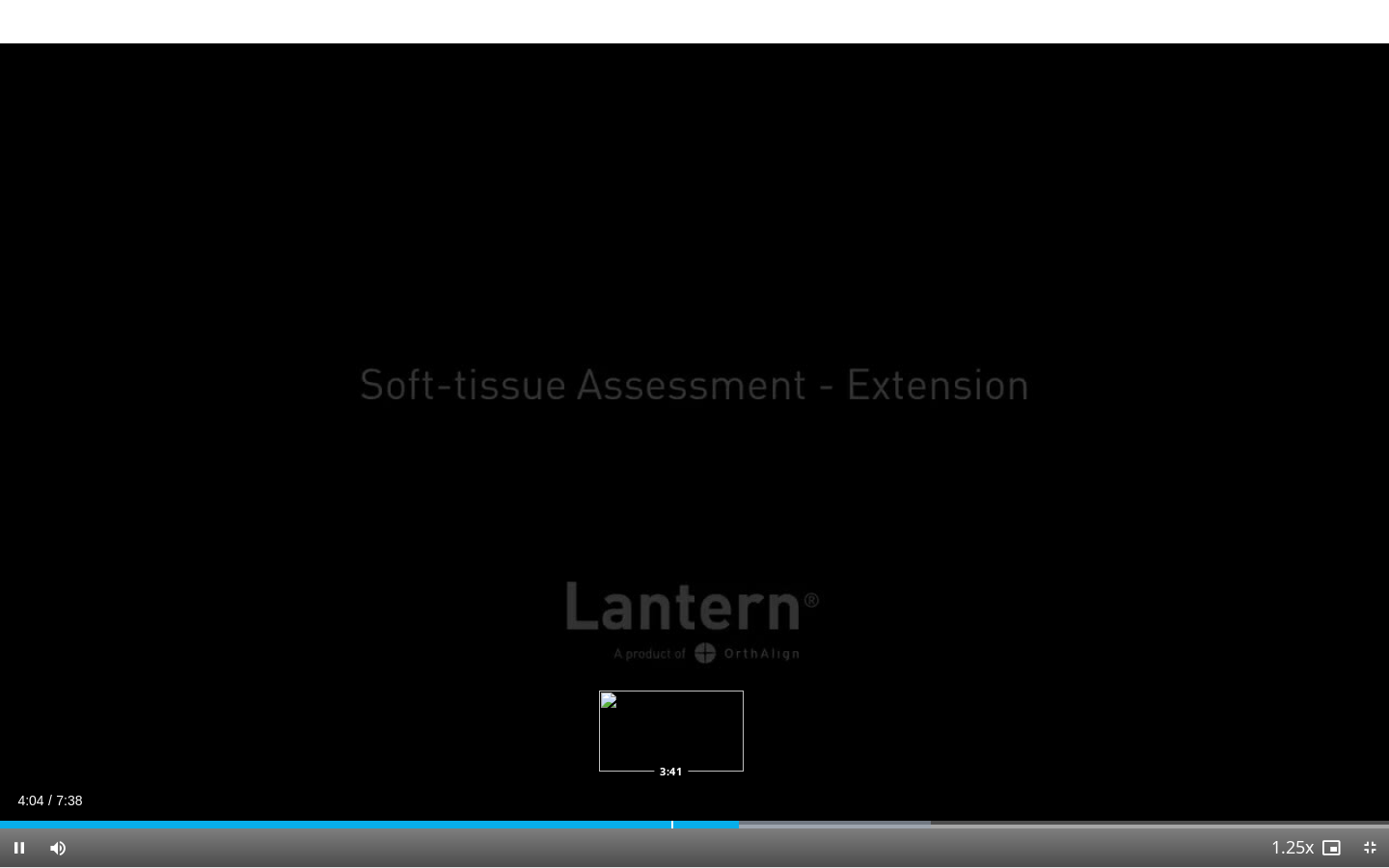 click at bounding box center (672, 825) 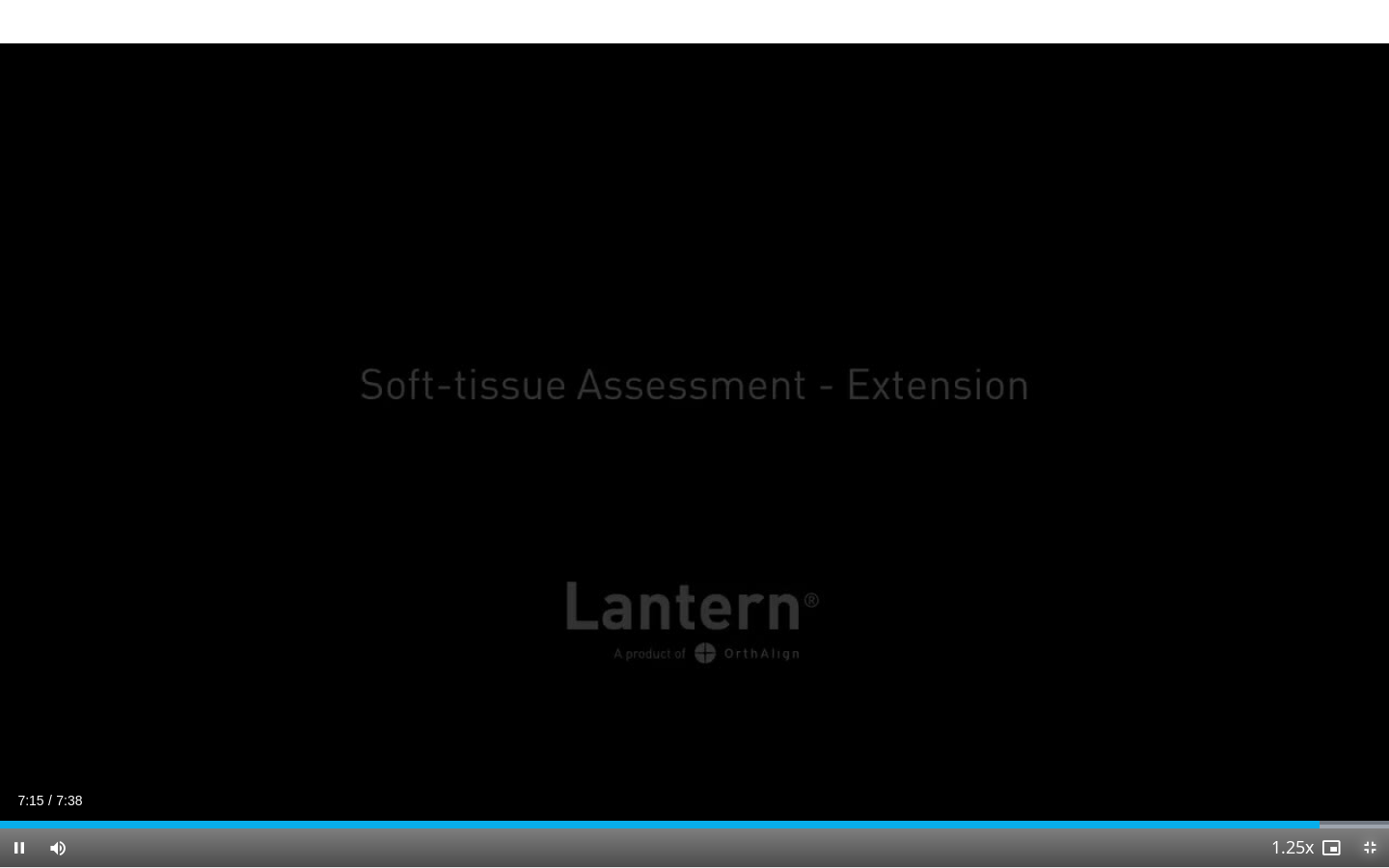click at bounding box center (1370, 848) 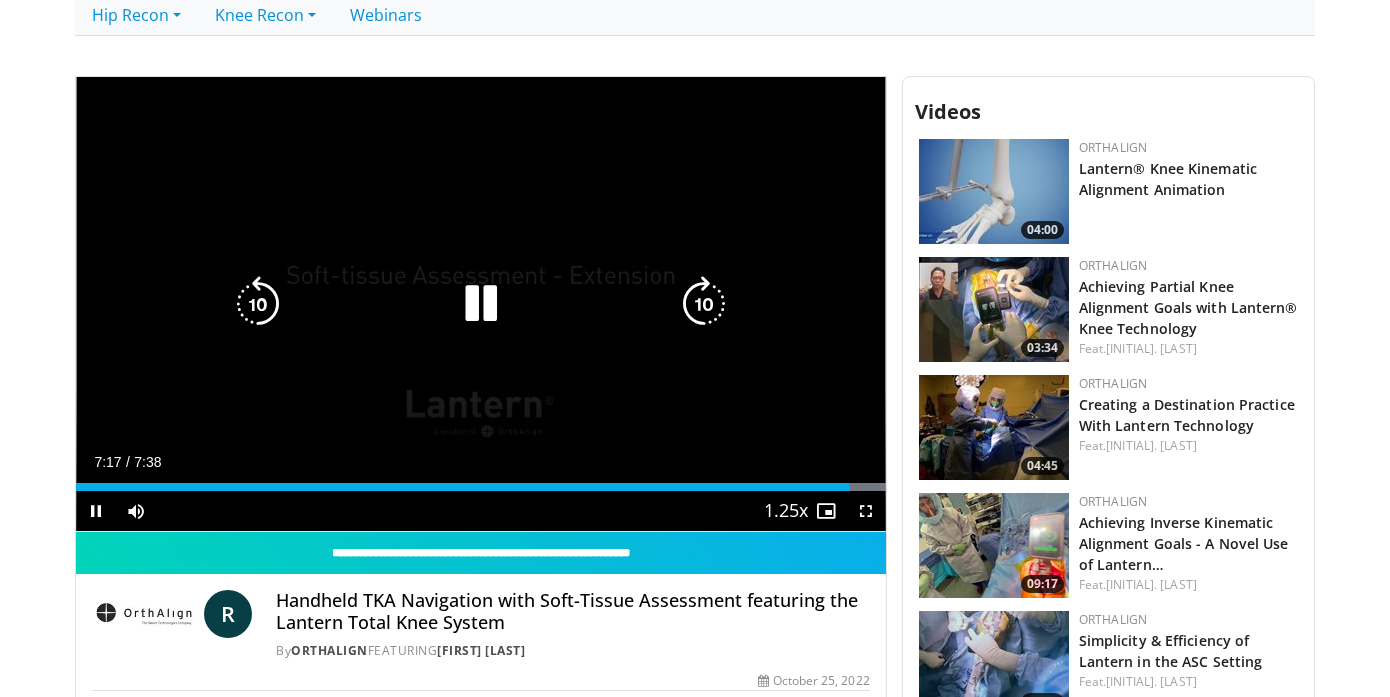 click at bounding box center [481, 304] 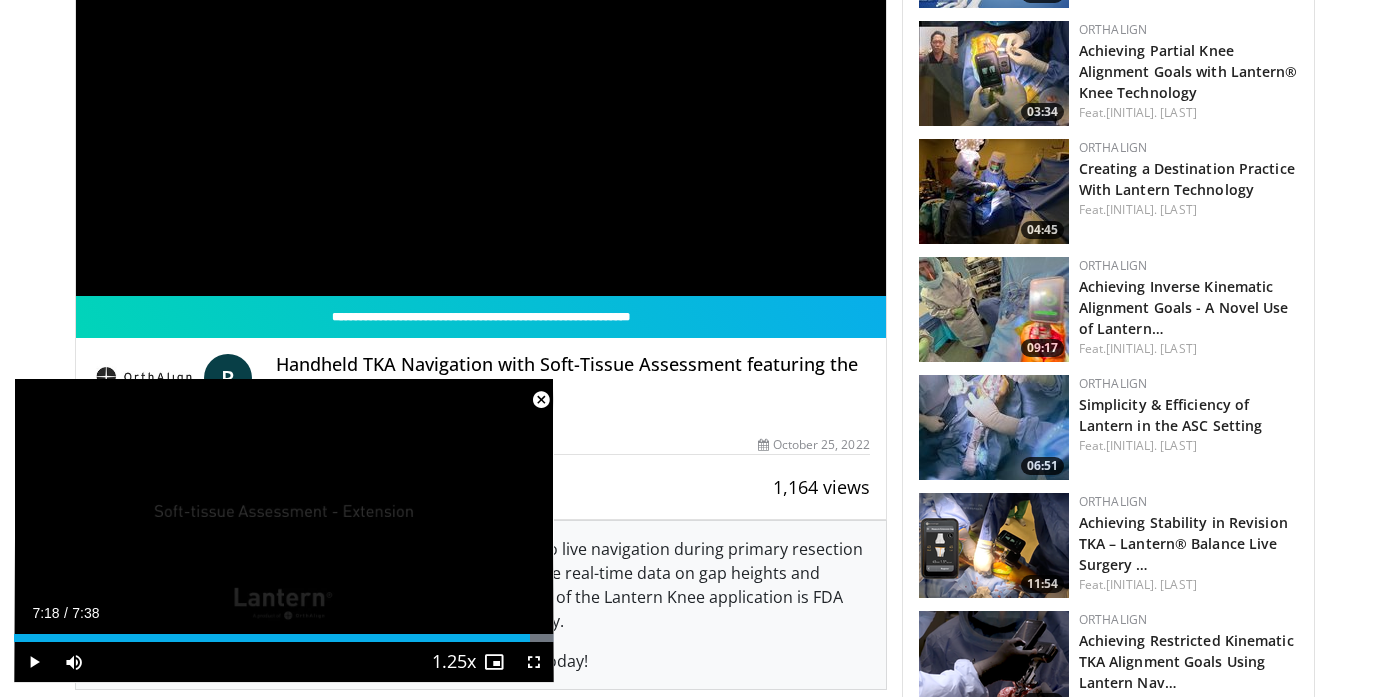 scroll, scrollTop: 713, scrollLeft: 0, axis: vertical 